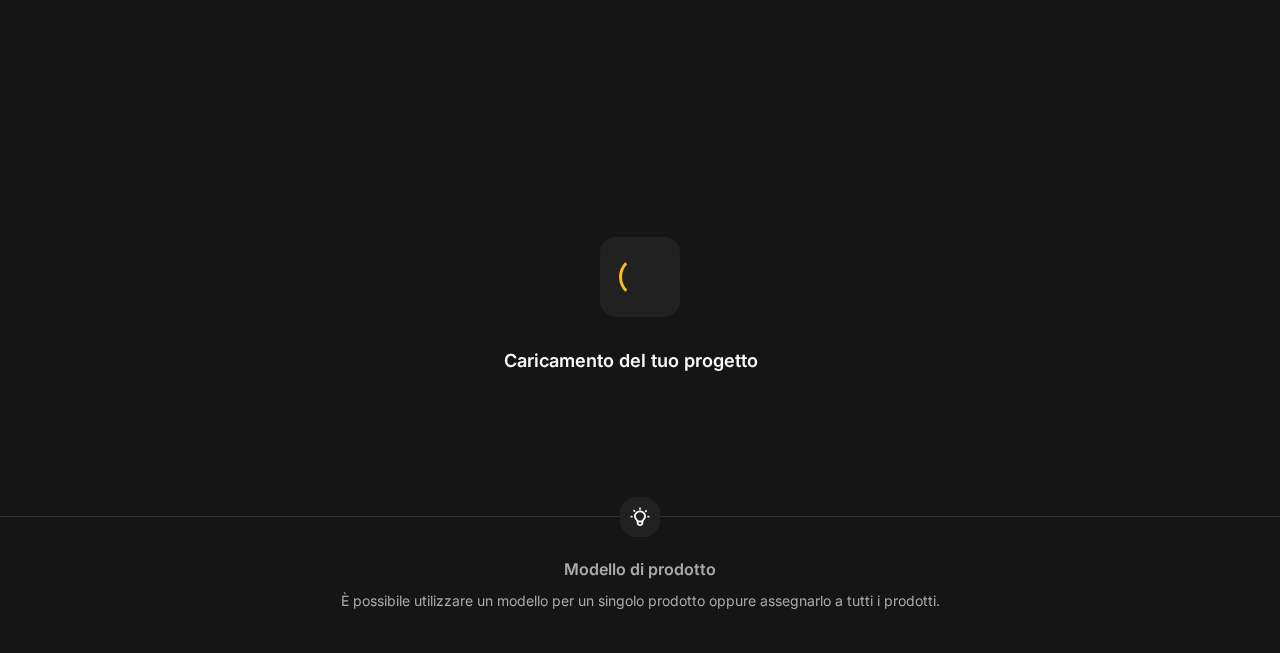 scroll, scrollTop: 0, scrollLeft: 0, axis: both 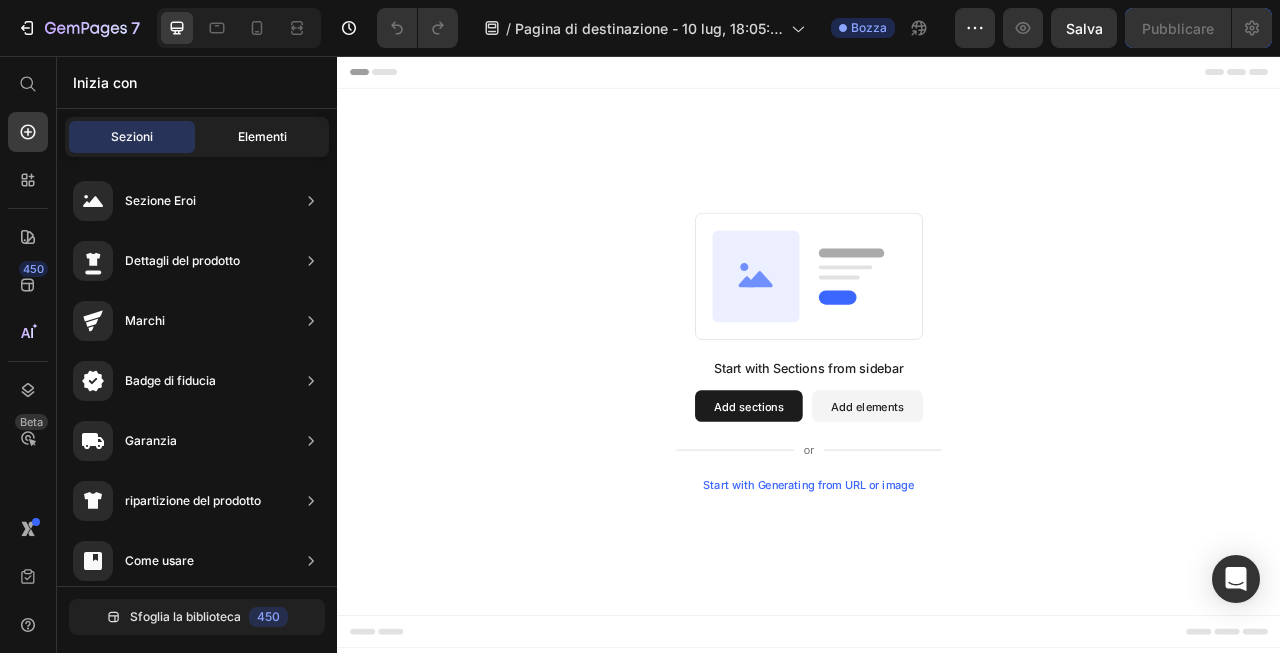 click on "Elementi" 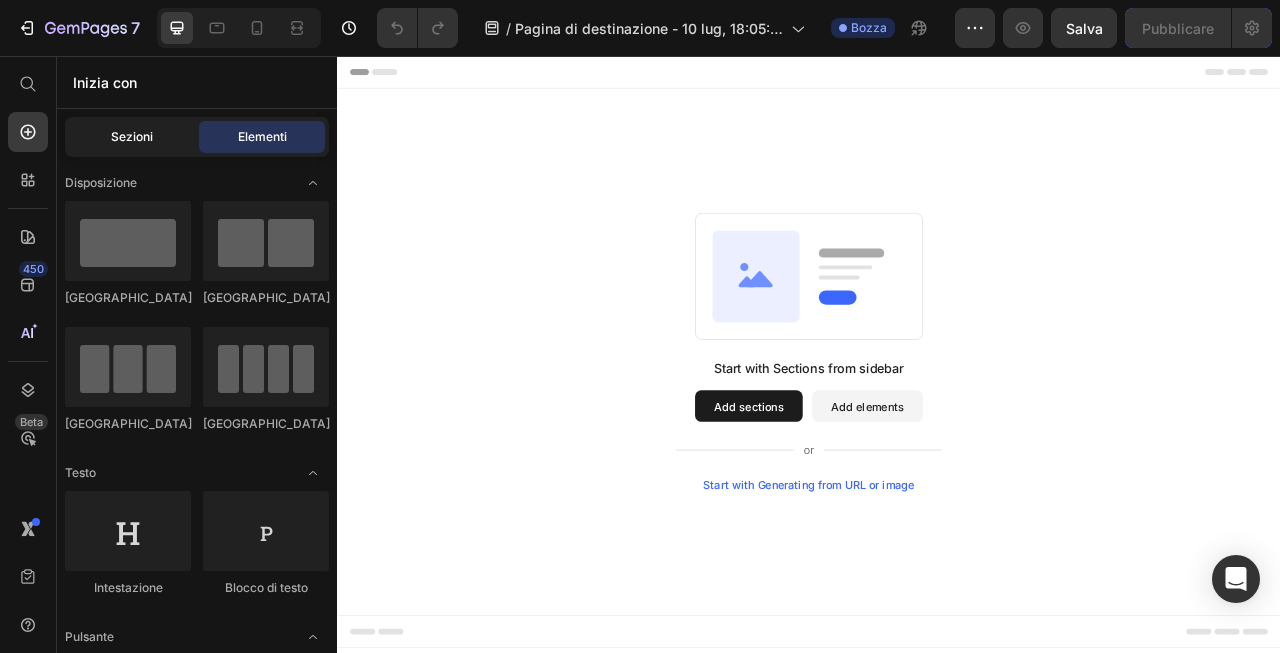 click on "Sezioni" 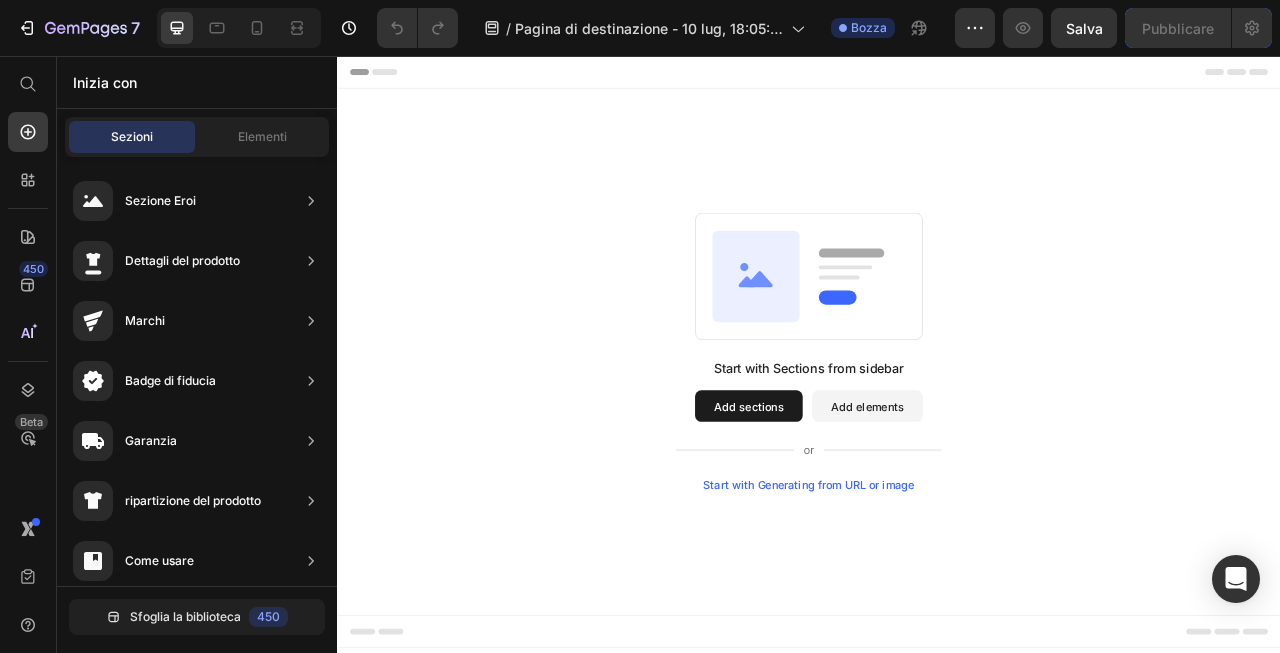 click on "Start with Generating from URL or image" at bounding box center [937, 601] 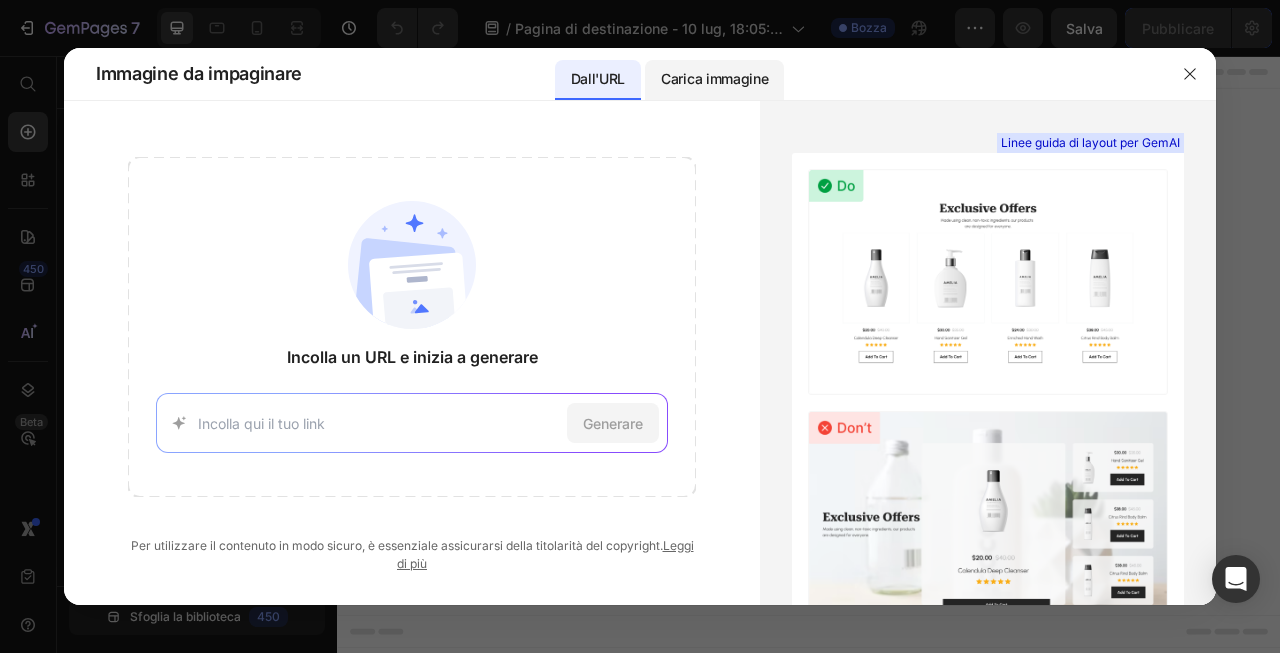 click on "Carica immagine" at bounding box center [714, 78] 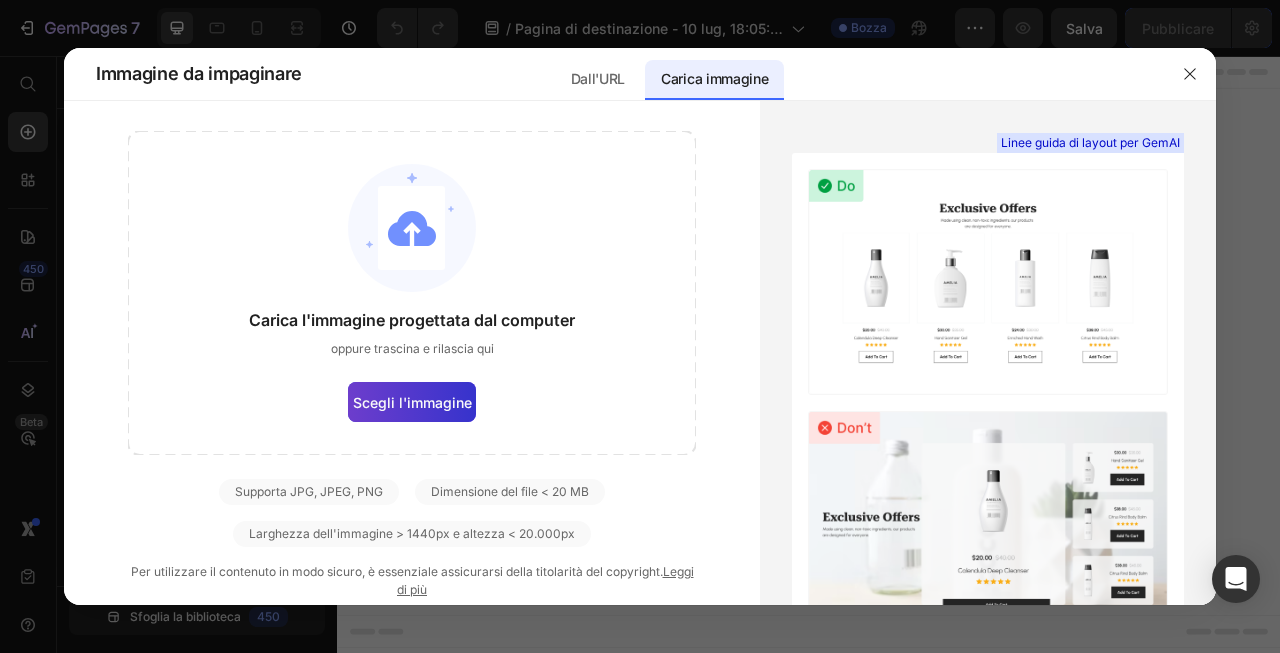 click on "Scegli l'immagine" at bounding box center (412, 402) 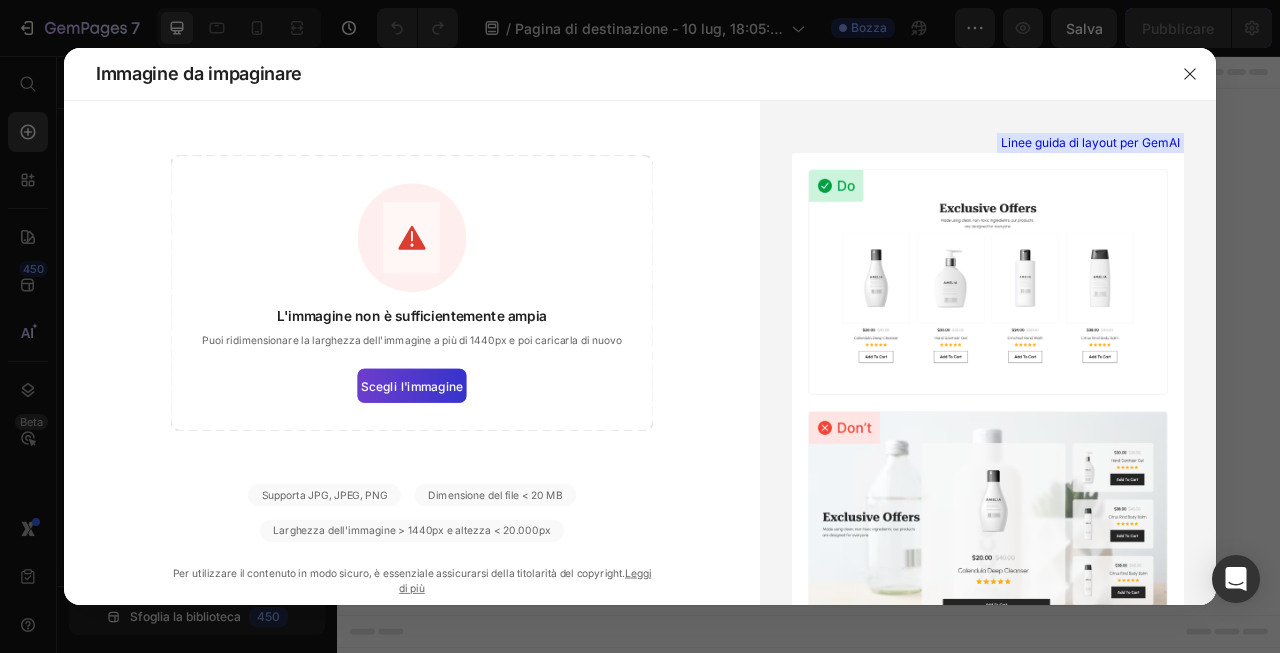 click on "Scegli l'immagine" at bounding box center (411, 385) 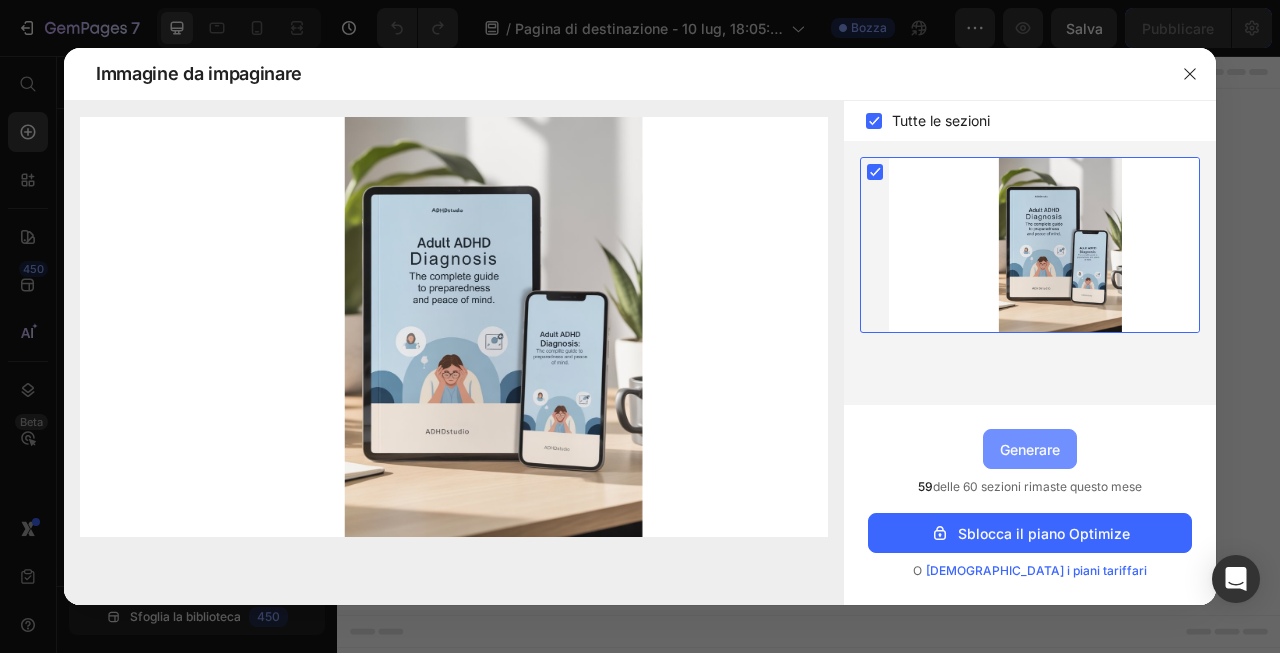 click on "Generare" at bounding box center (1030, 449) 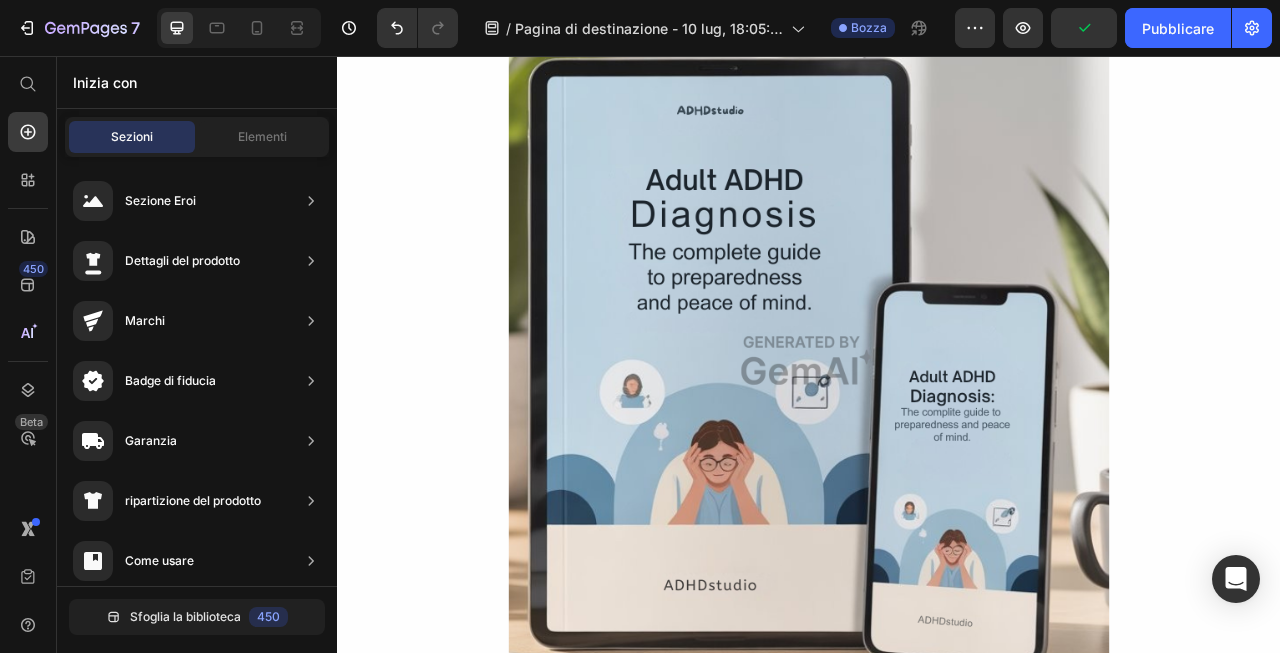 scroll, scrollTop: 0, scrollLeft: 0, axis: both 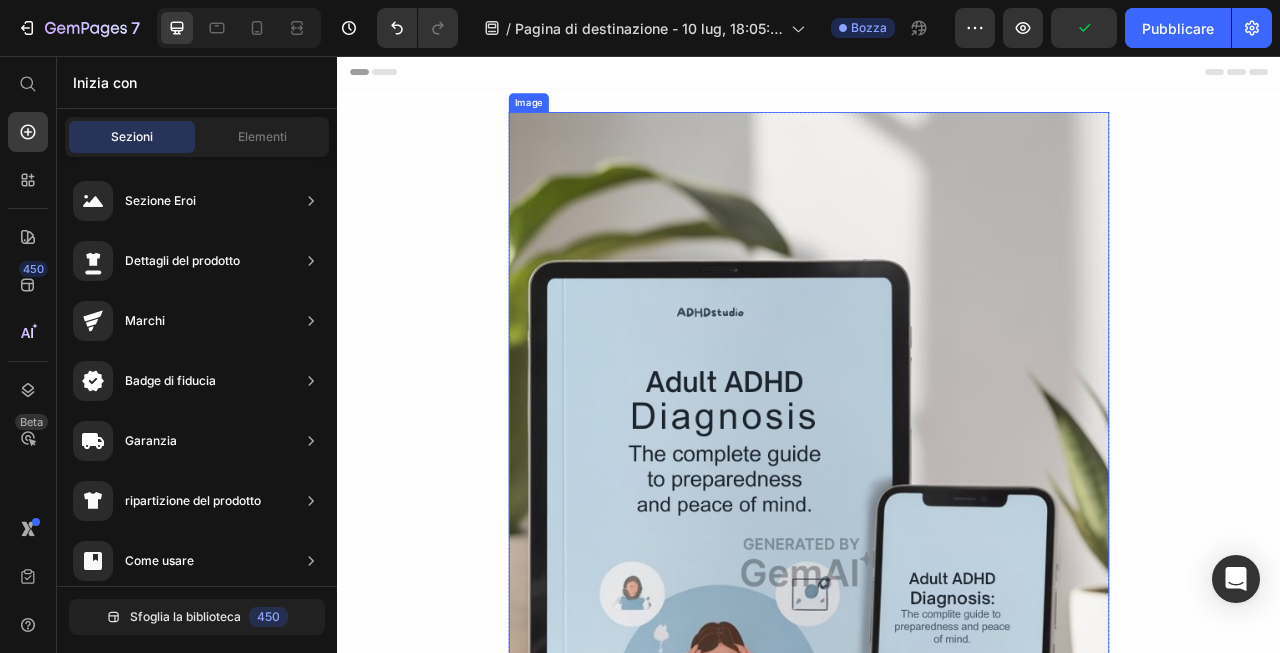 click at bounding box center [937, 700] 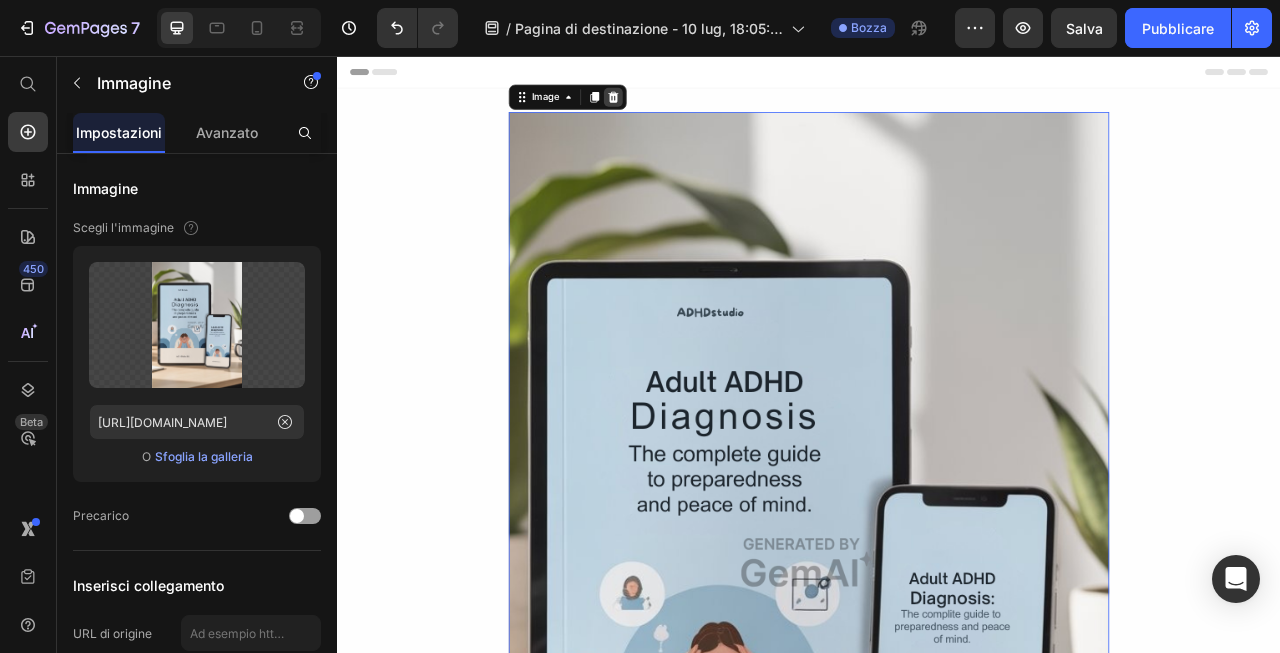 click 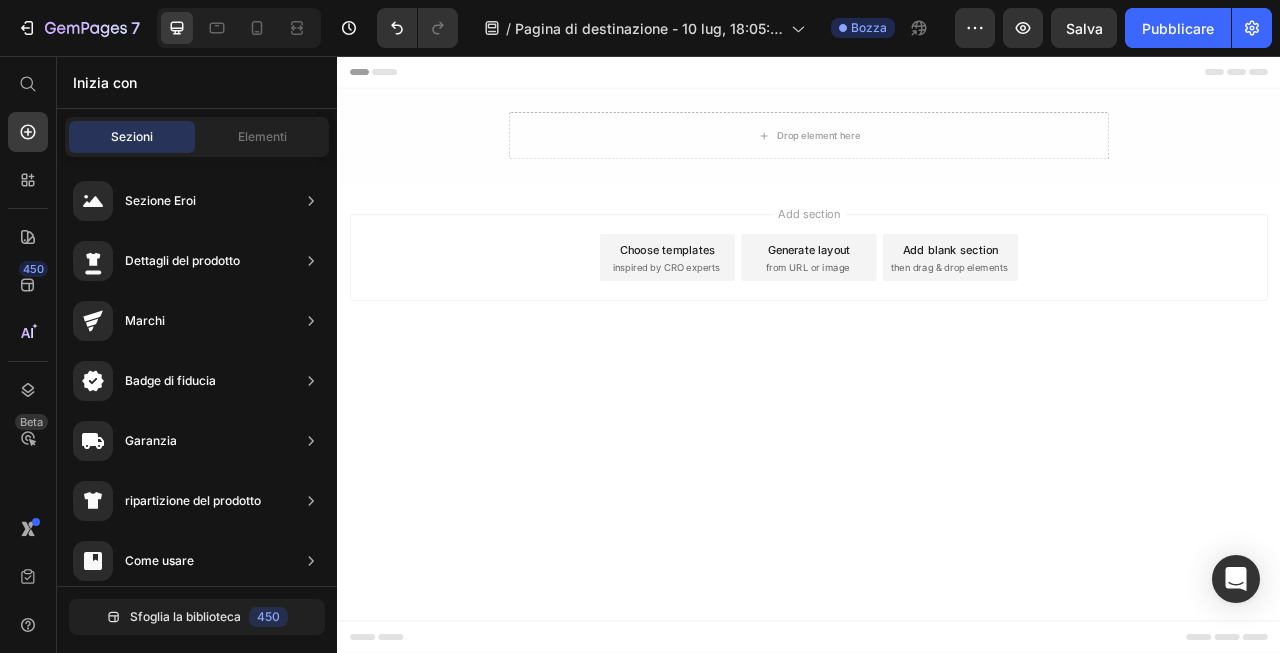 click on "Choose templates" at bounding box center [757, 301] 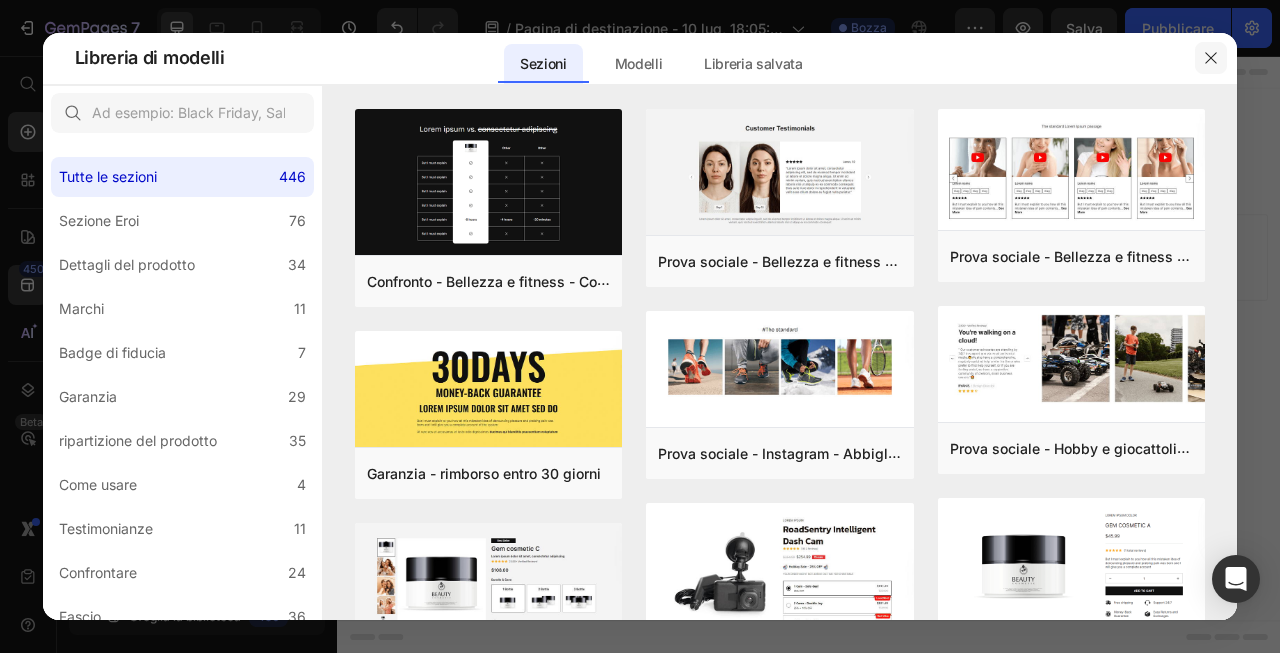 click 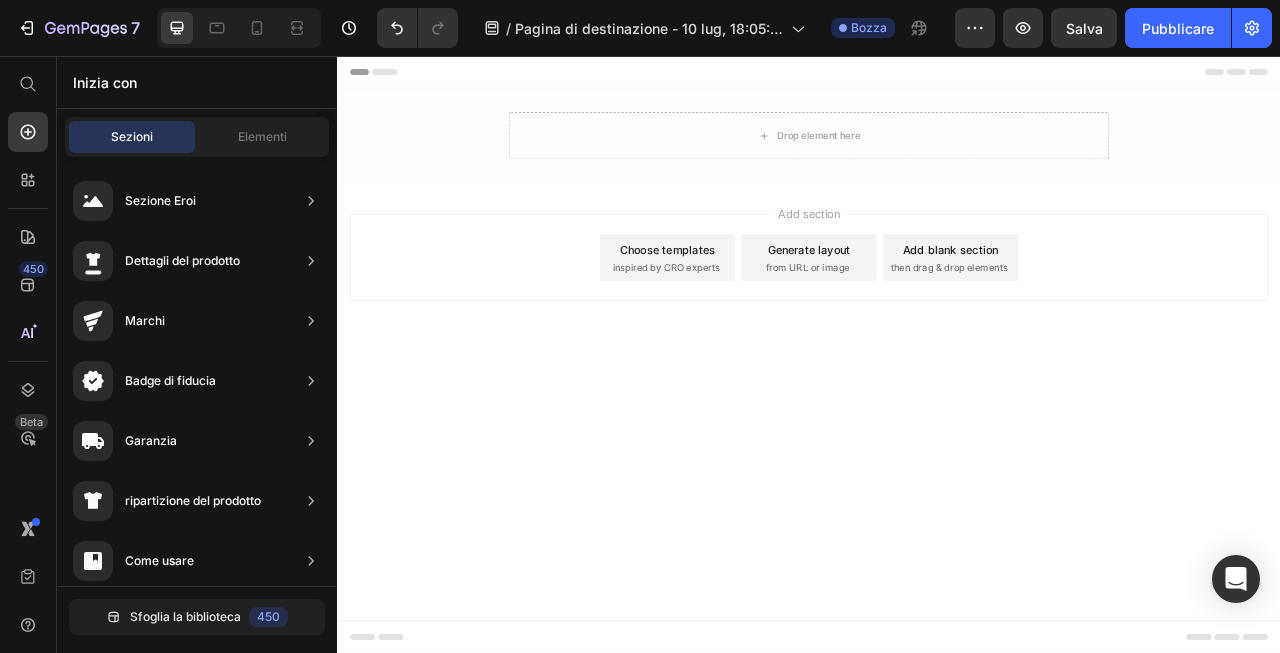 click on "Generate layout" at bounding box center (937, 301) 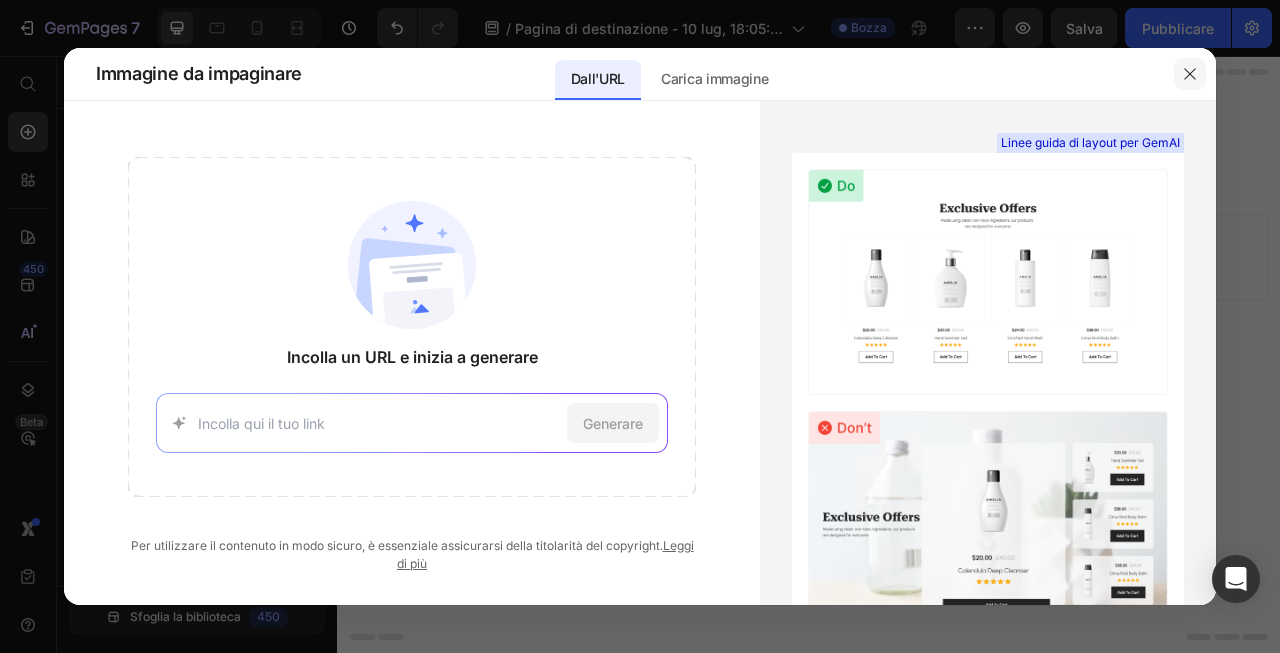 click 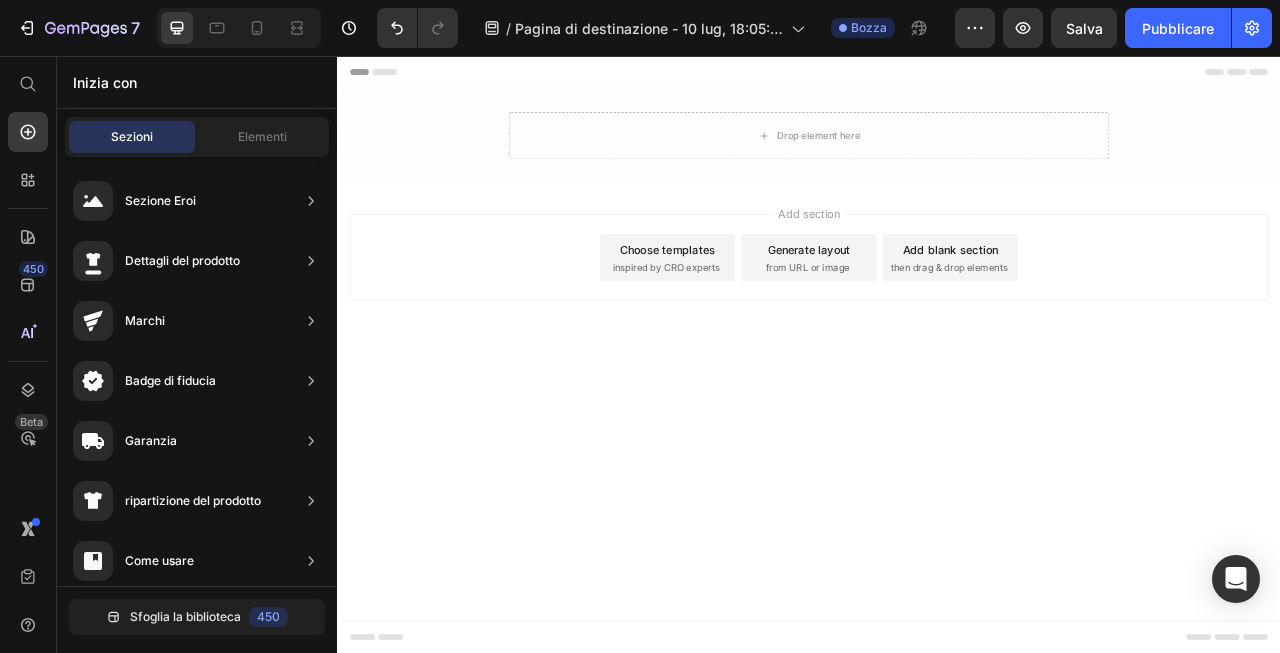 click on "Choose templates inspired by CRO experts" at bounding box center [757, 312] 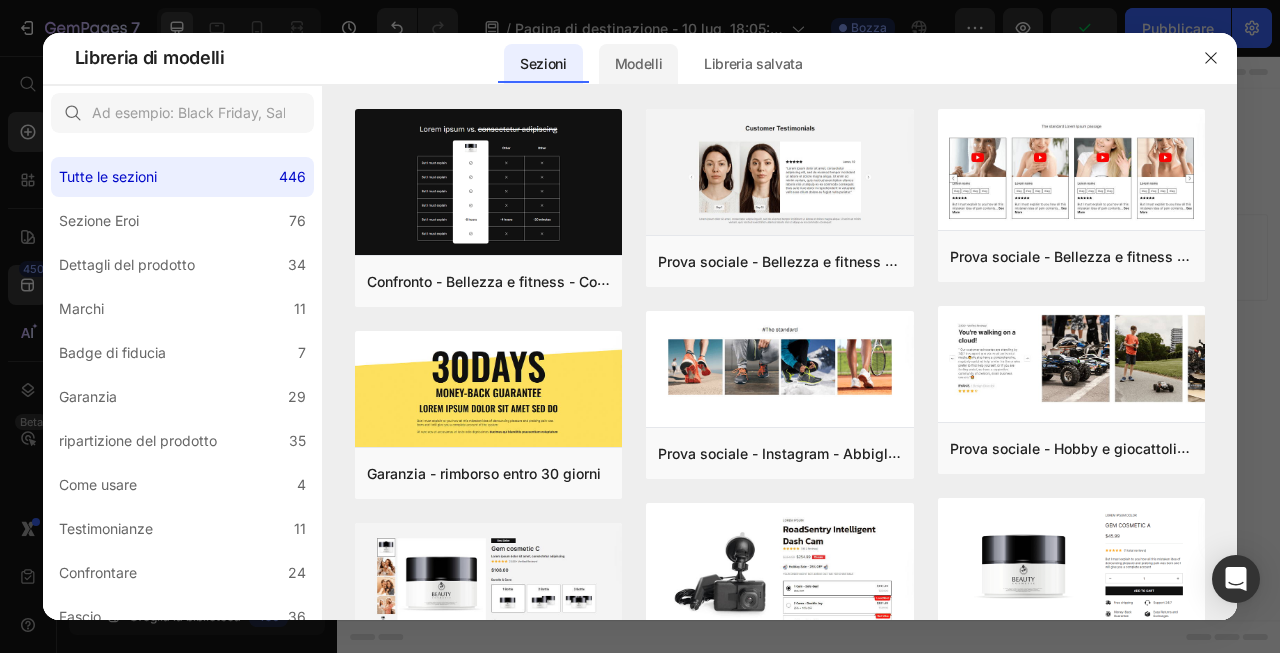 click on "Modelli" at bounding box center (639, 63) 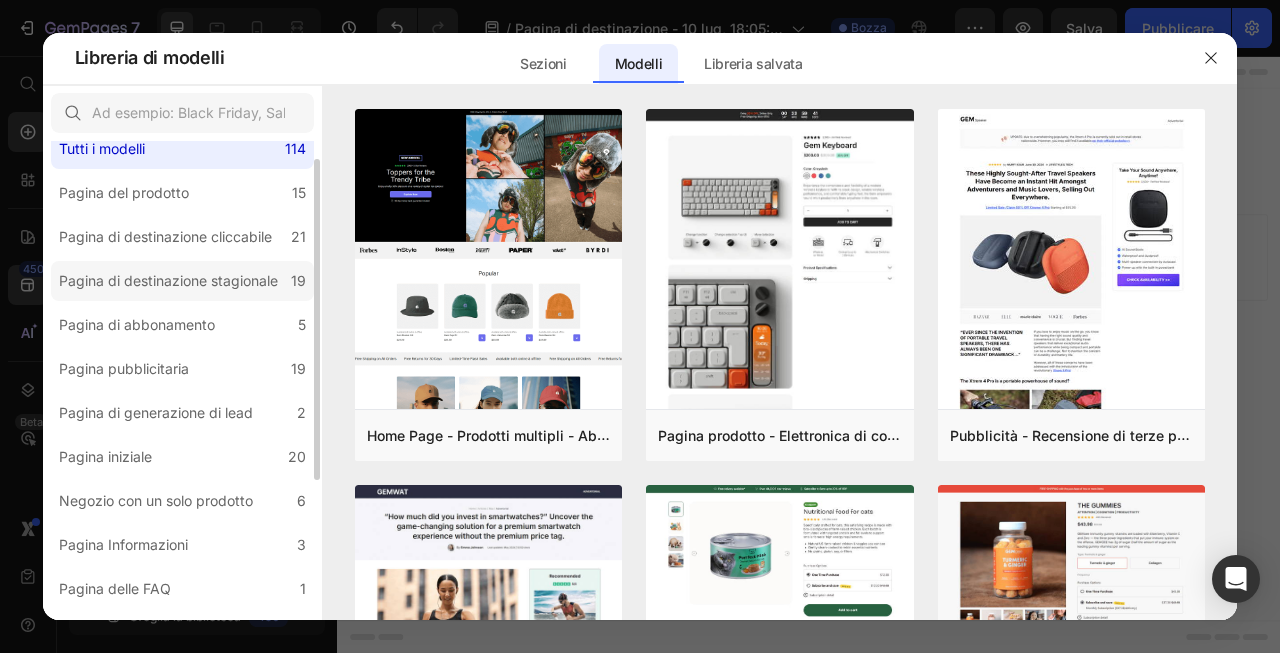 scroll, scrollTop: 0, scrollLeft: 0, axis: both 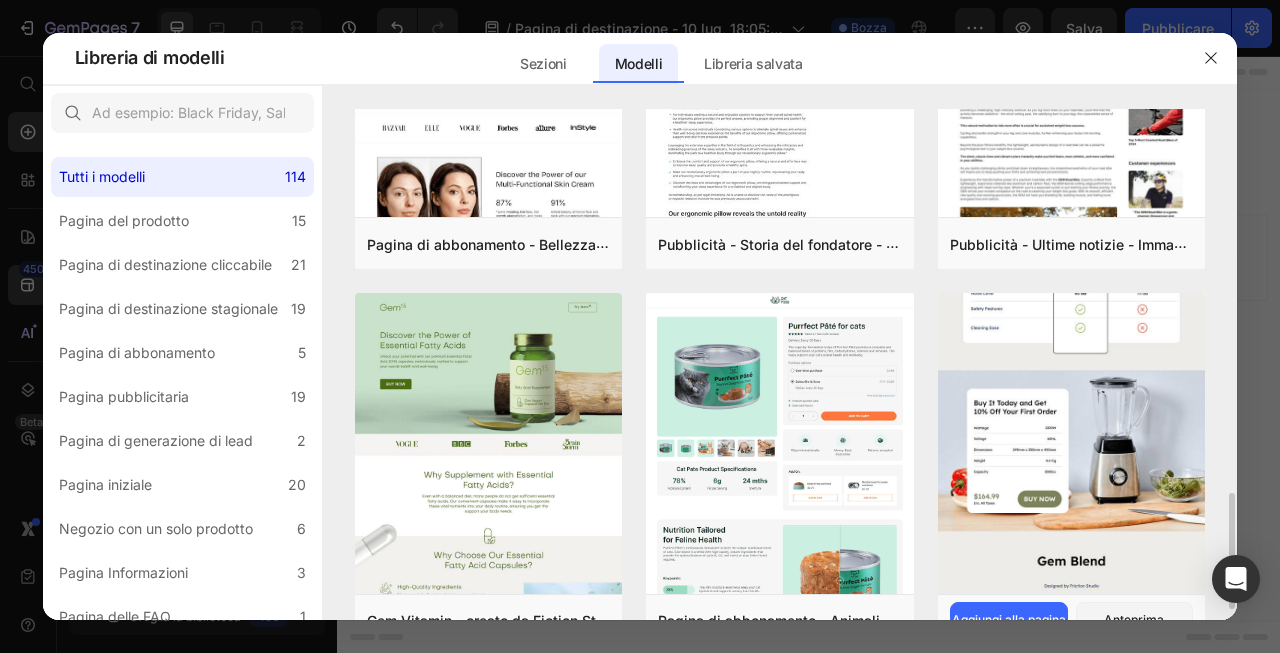 click at bounding box center [1072, -97] 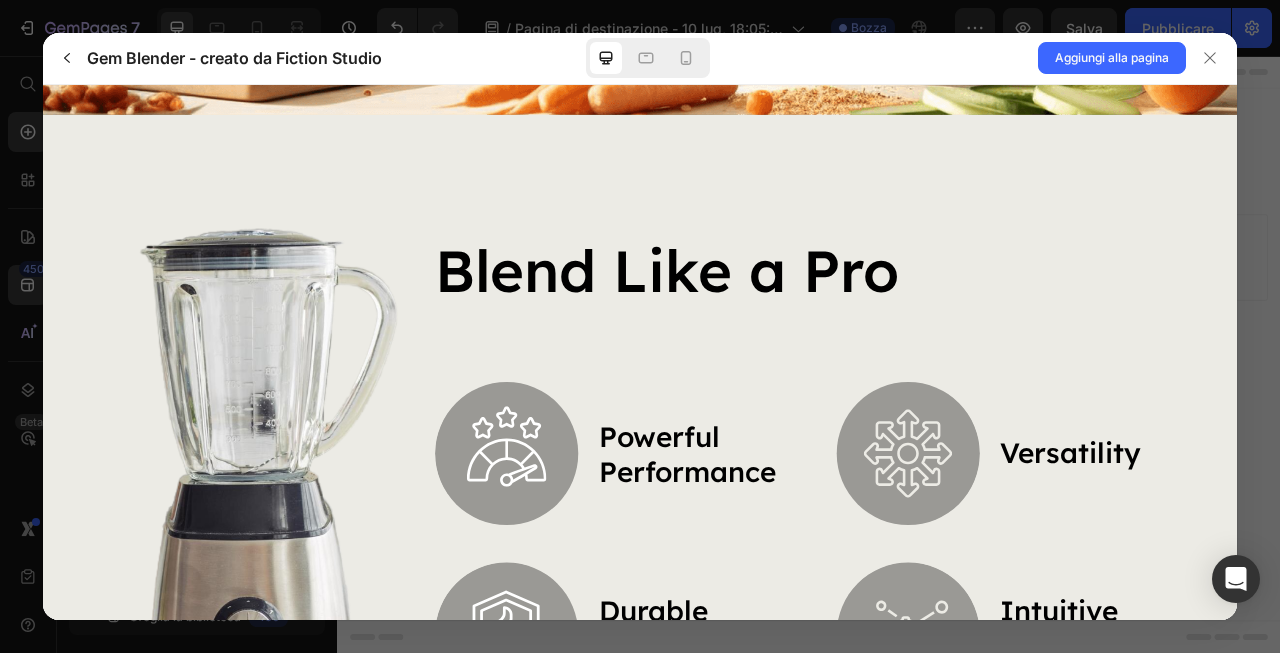 scroll, scrollTop: 646, scrollLeft: 0, axis: vertical 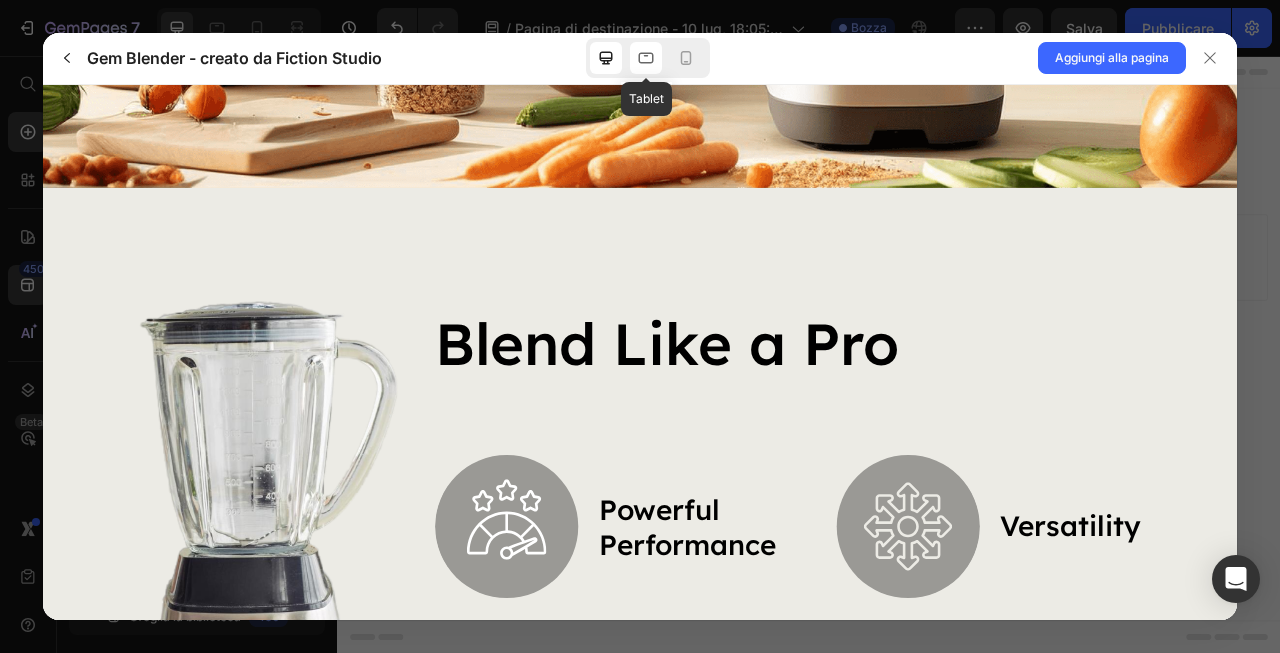 click 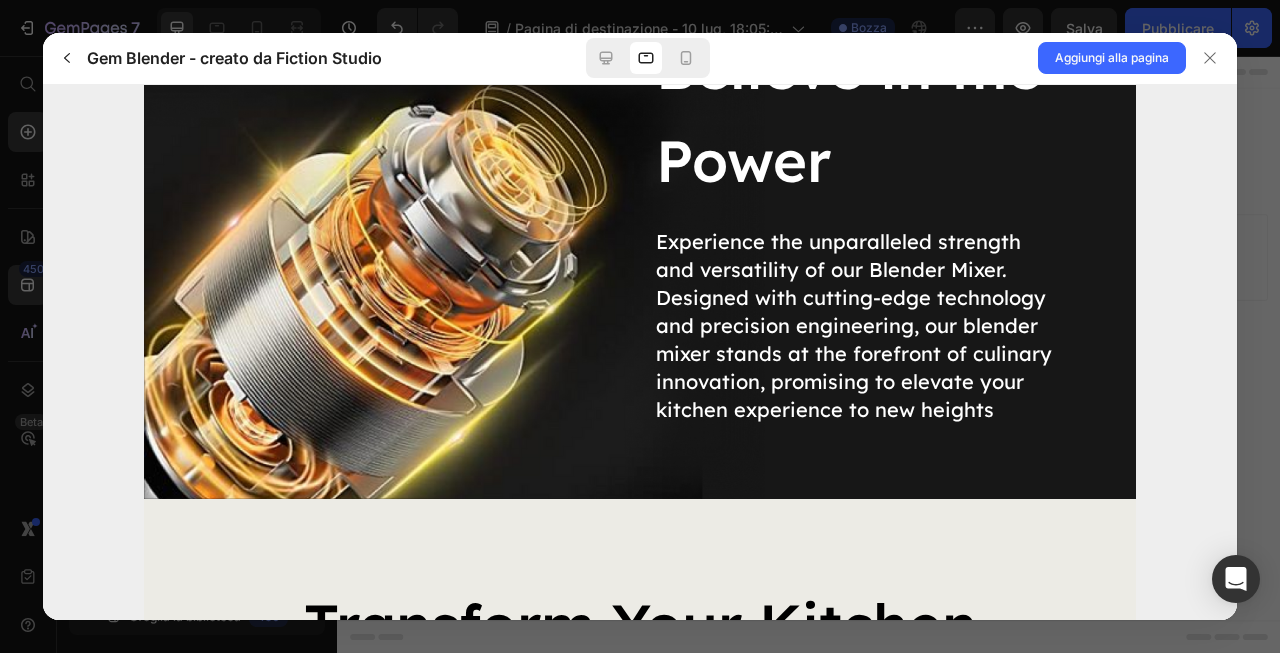 scroll, scrollTop: 2608, scrollLeft: 0, axis: vertical 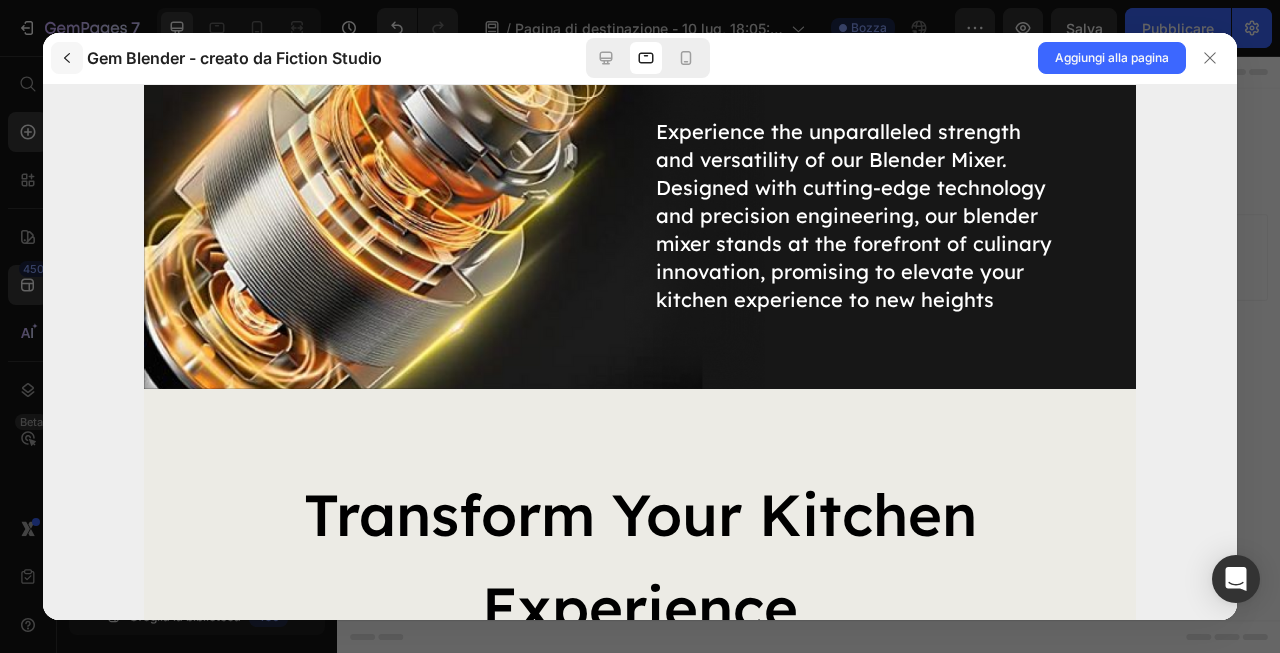 click 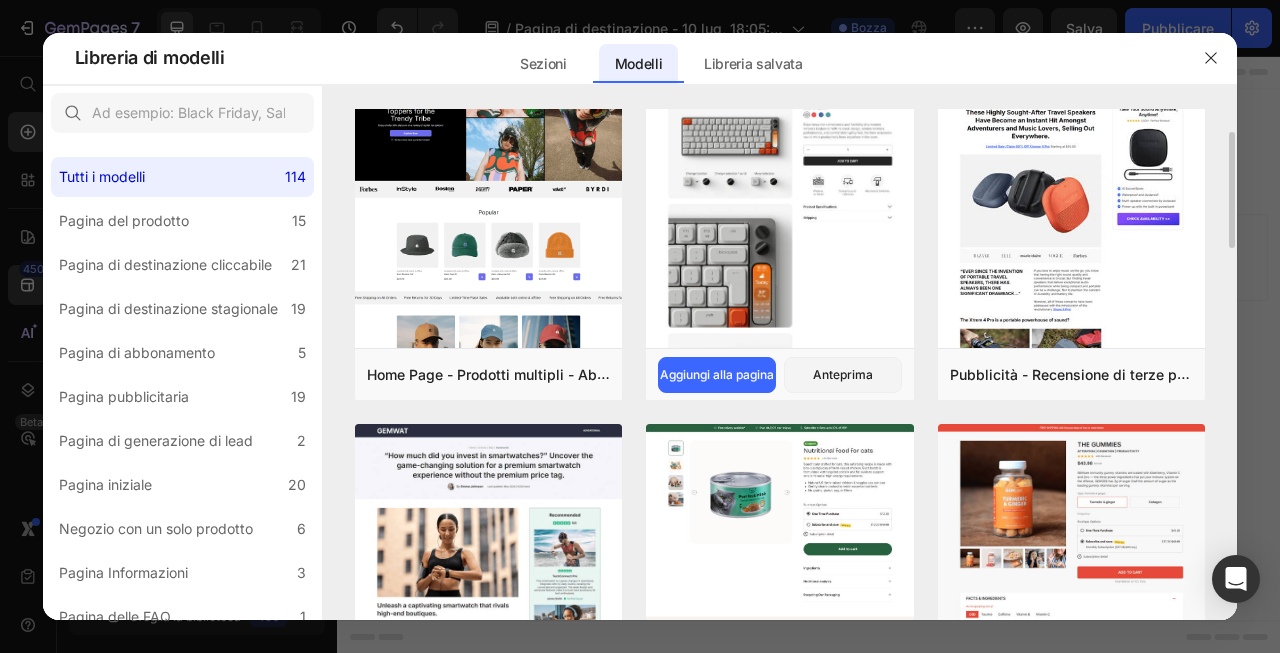 scroll, scrollTop: 71, scrollLeft: 0, axis: vertical 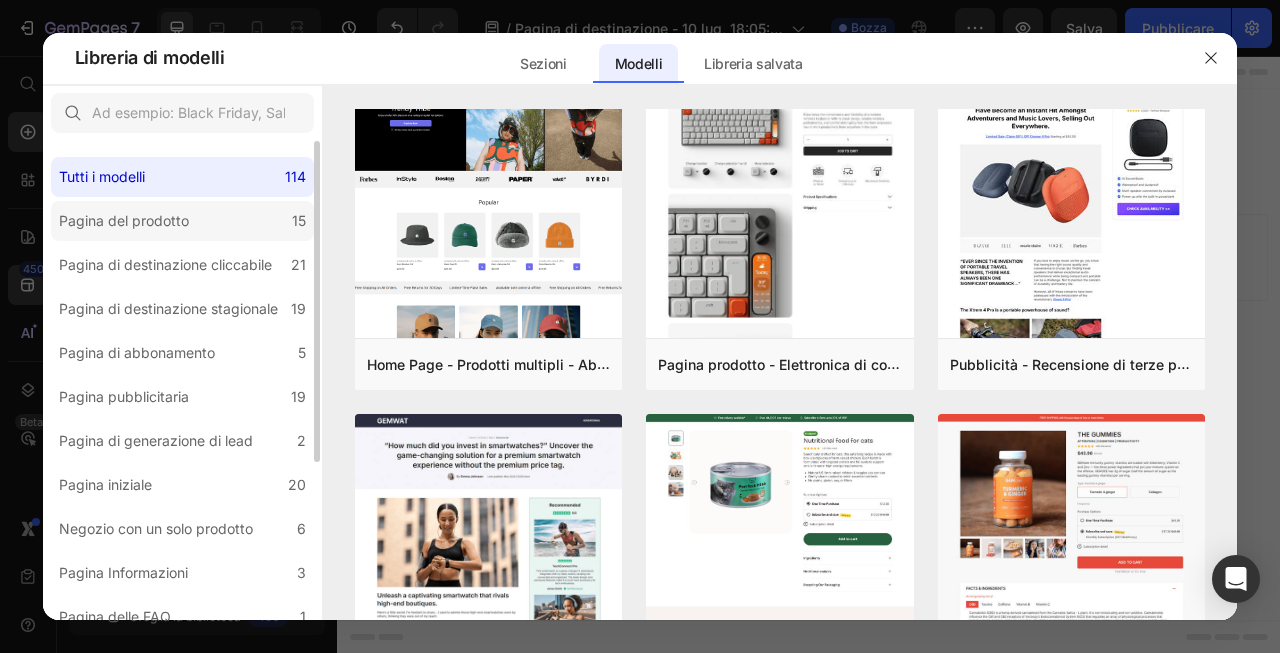 click on "Pagina del prodotto 15" 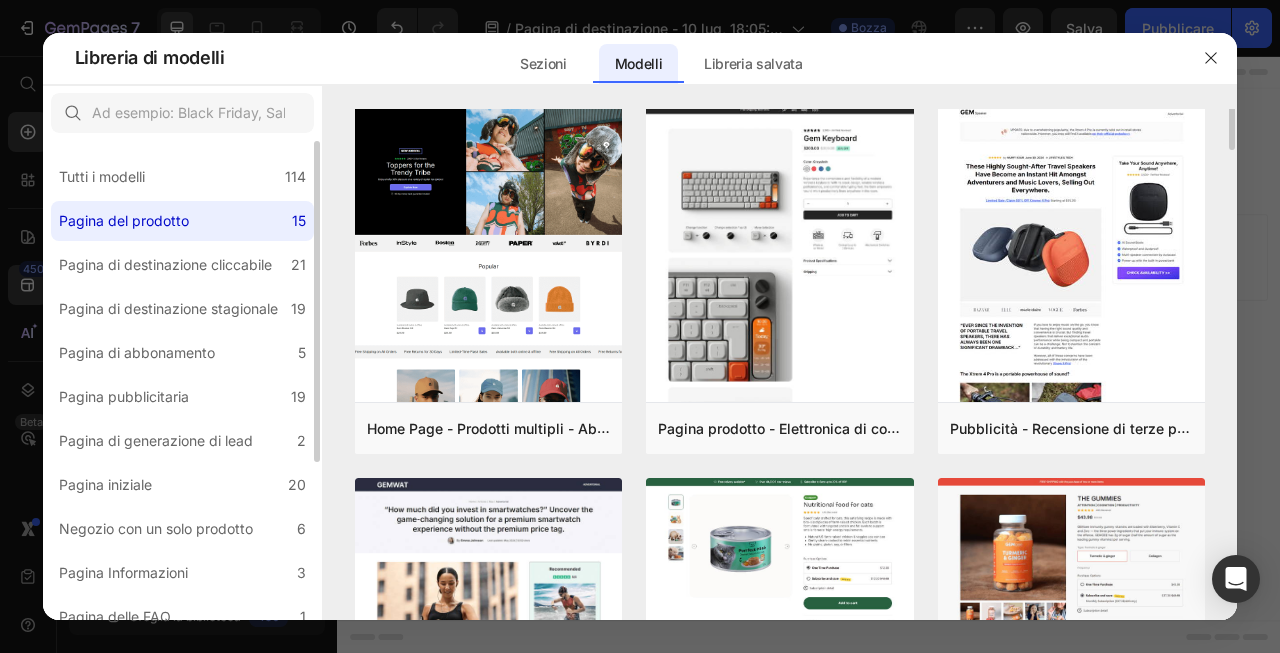 scroll, scrollTop: 0, scrollLeft: 0, axis: both 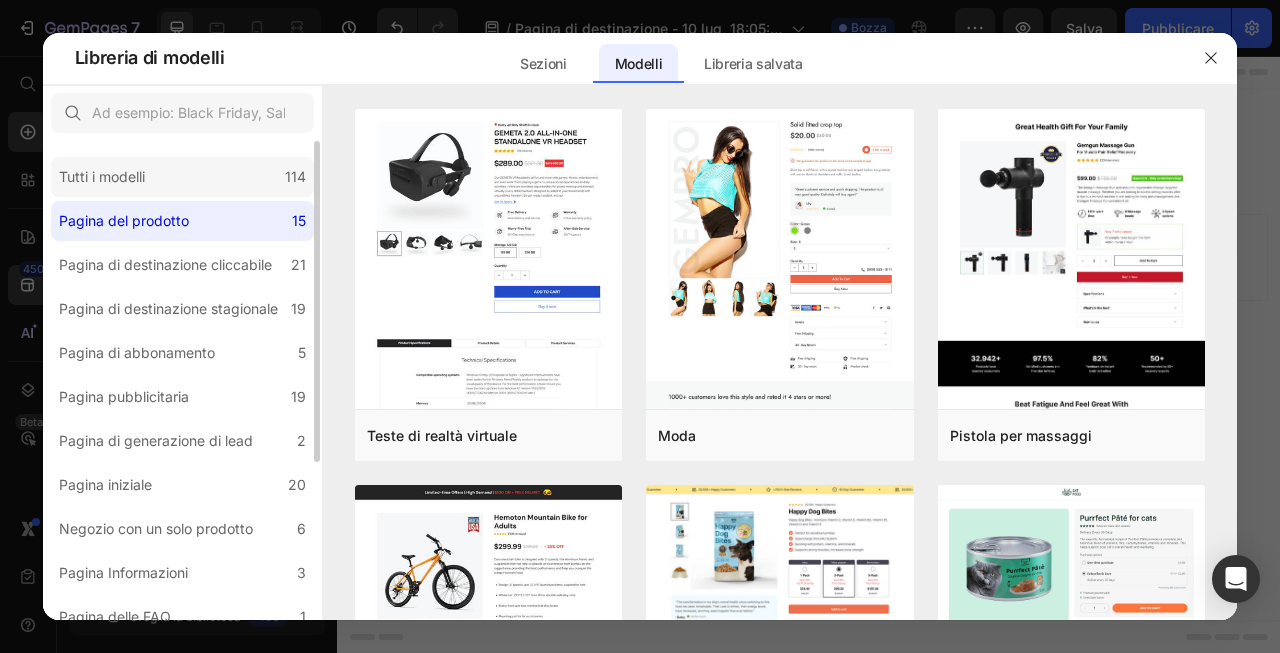 click on "Tutti i modelli 114" 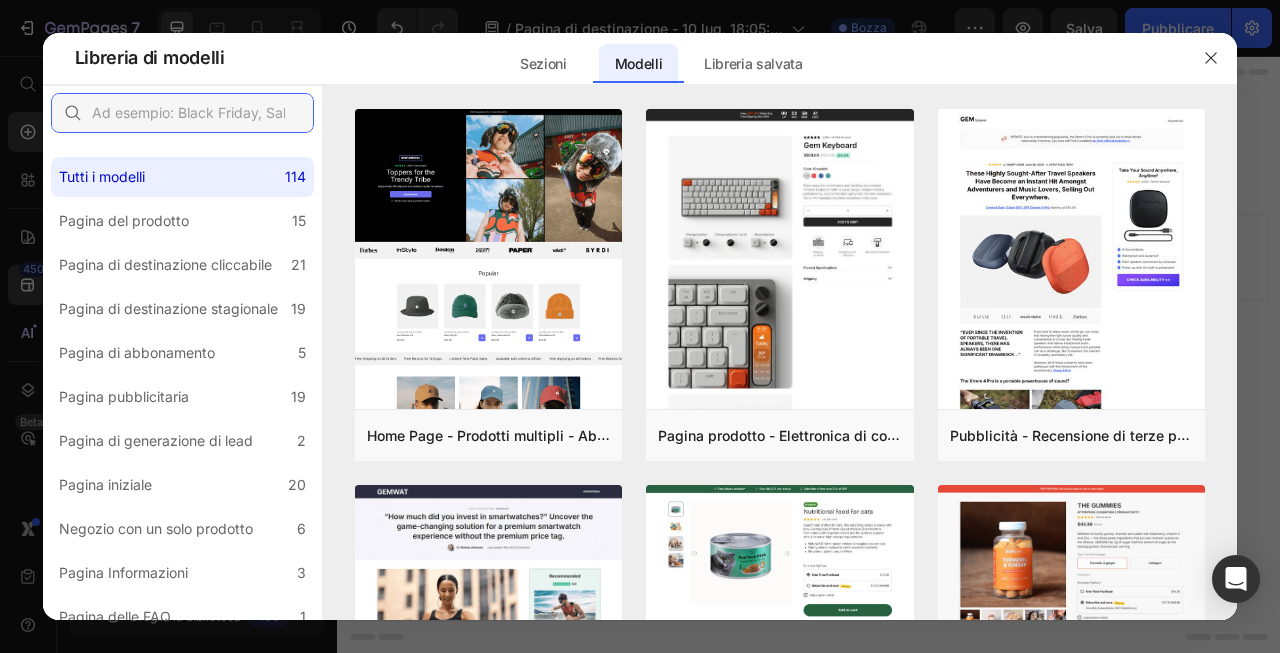 click at bounding box center (182, 113) 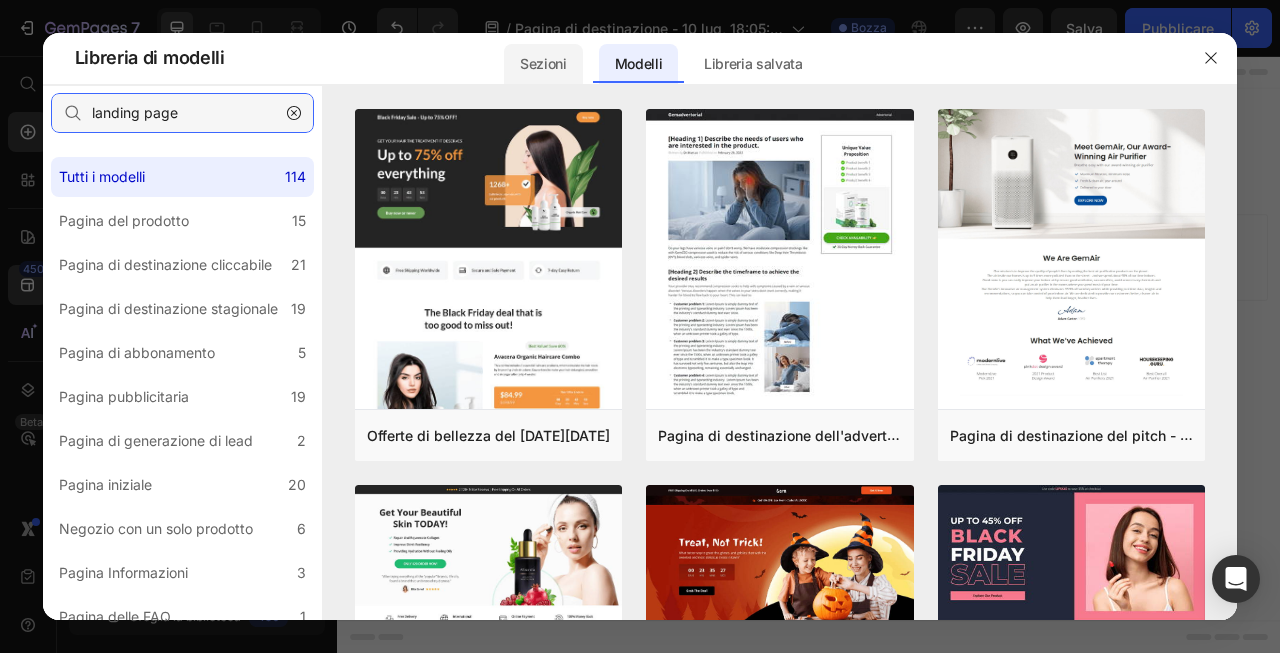 type on "landing page" 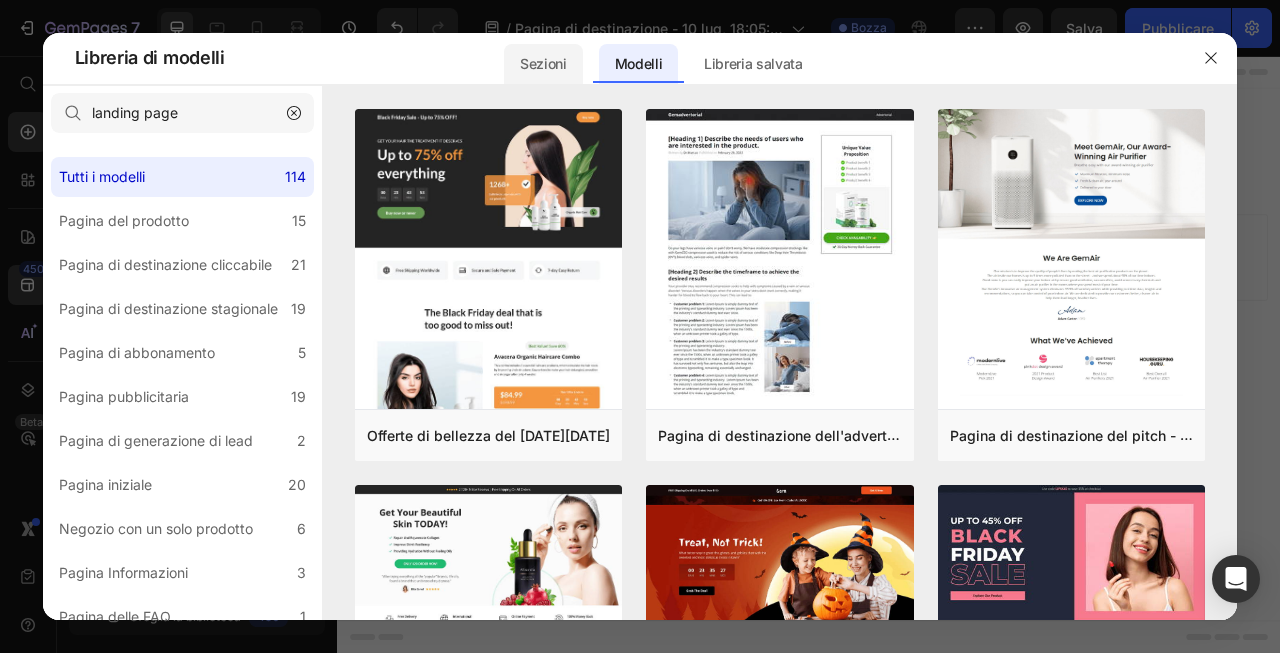 click on "Sezioni" at bounding box center [543, 63] 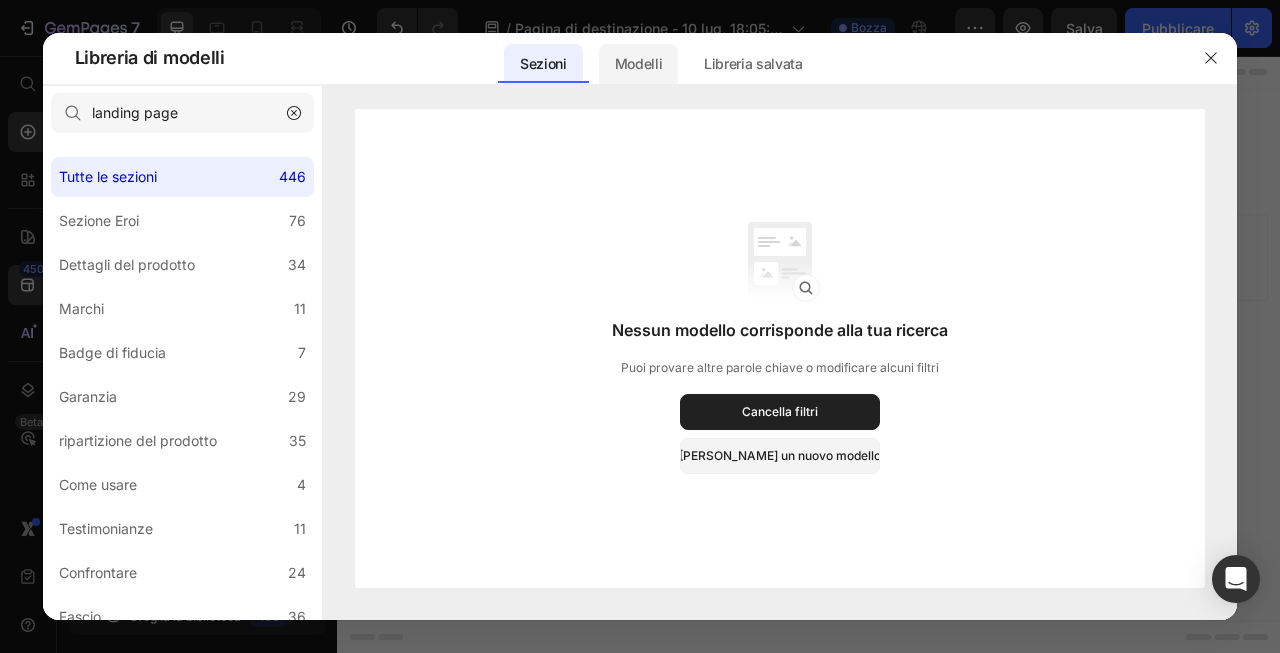 click on "Modelli" 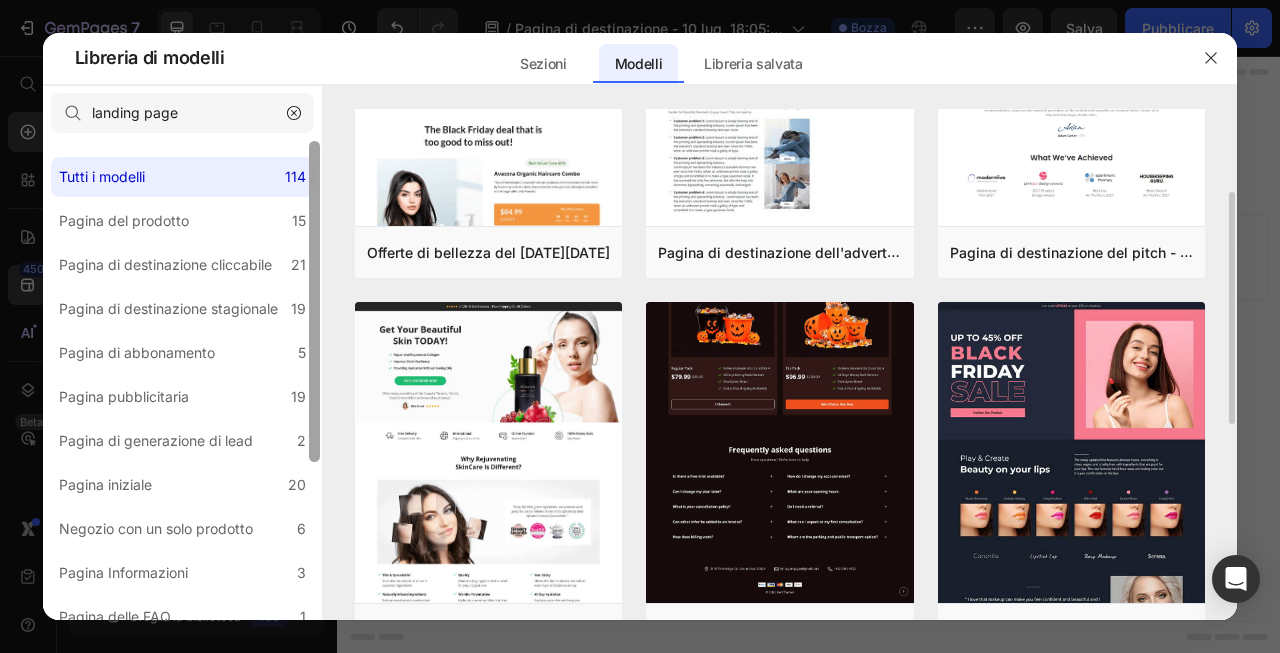 scroll, scrollTop: 11, scrollLeft: 0, axis: vertical 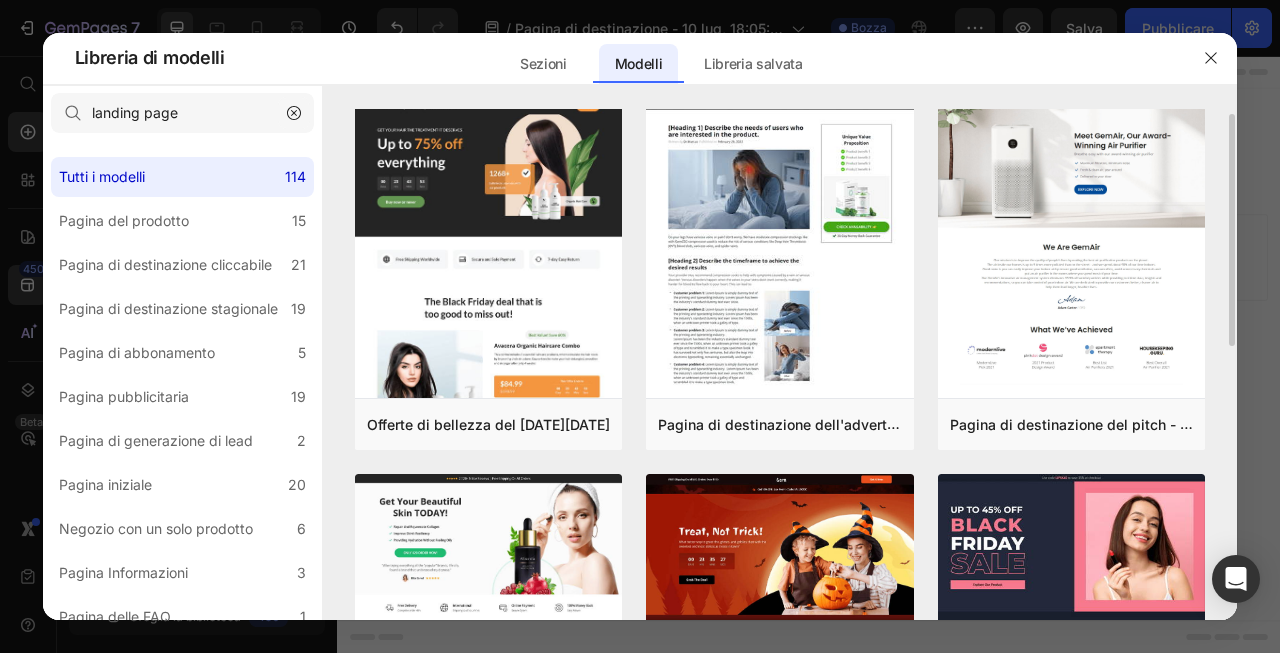 click 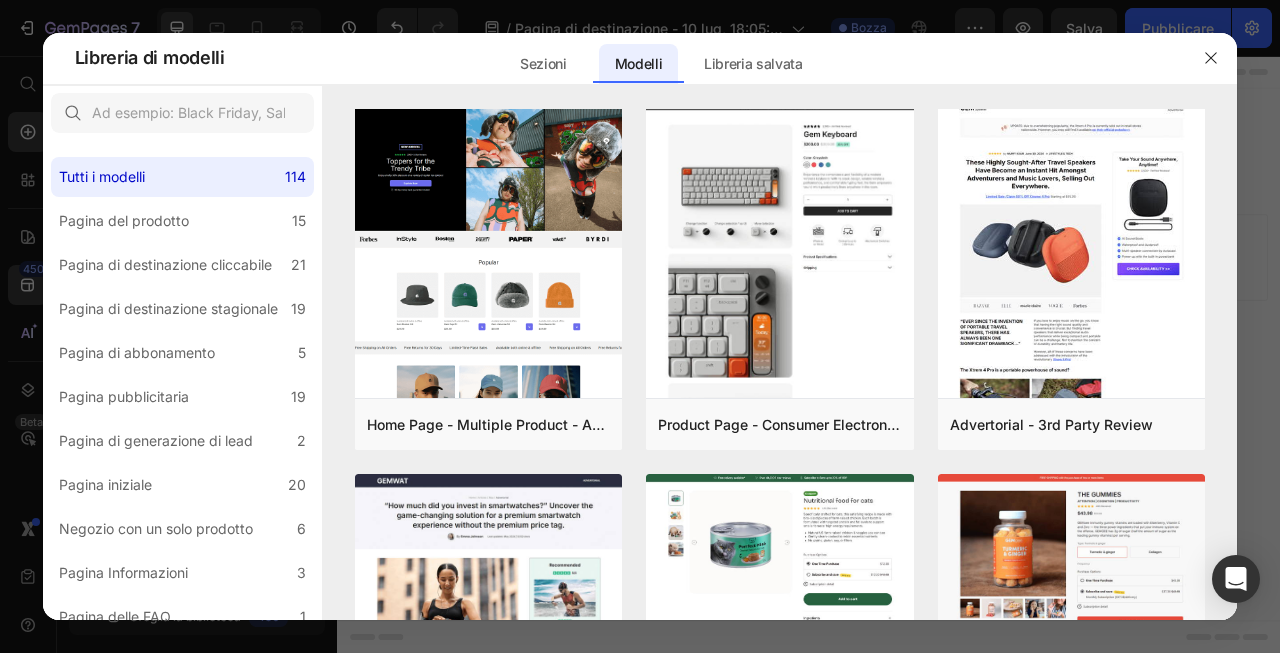 scroll, scrollTop: 0, scrollLeft: 0, axis: both 